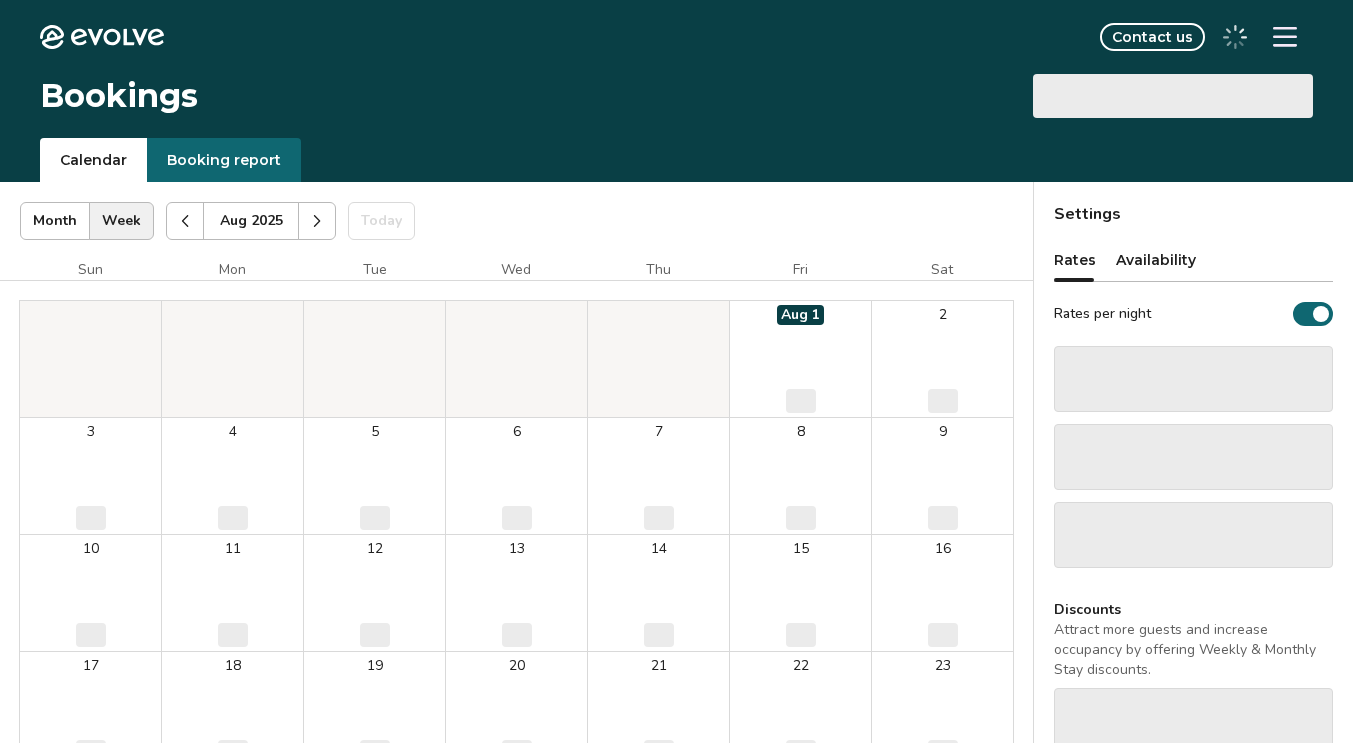 scroll, scrollTop: 0, scrollLeft: 0, axis: both 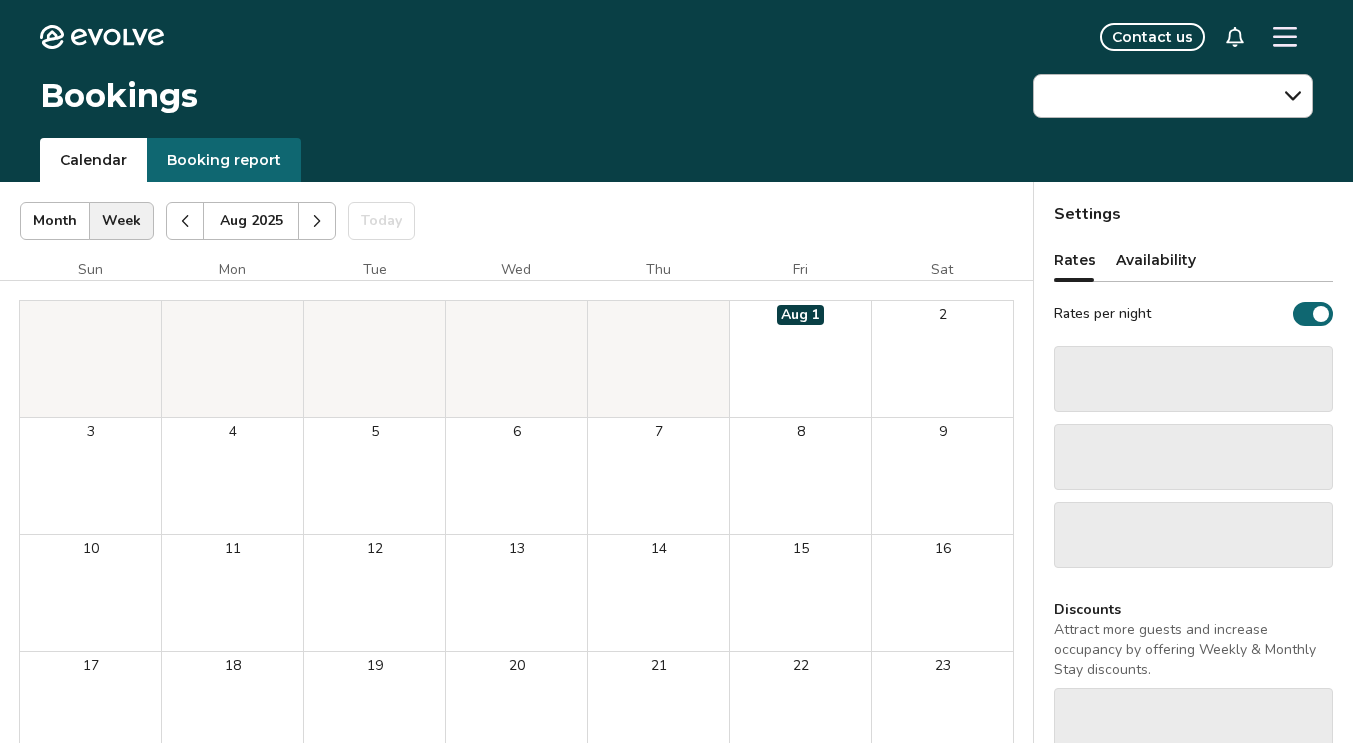 click 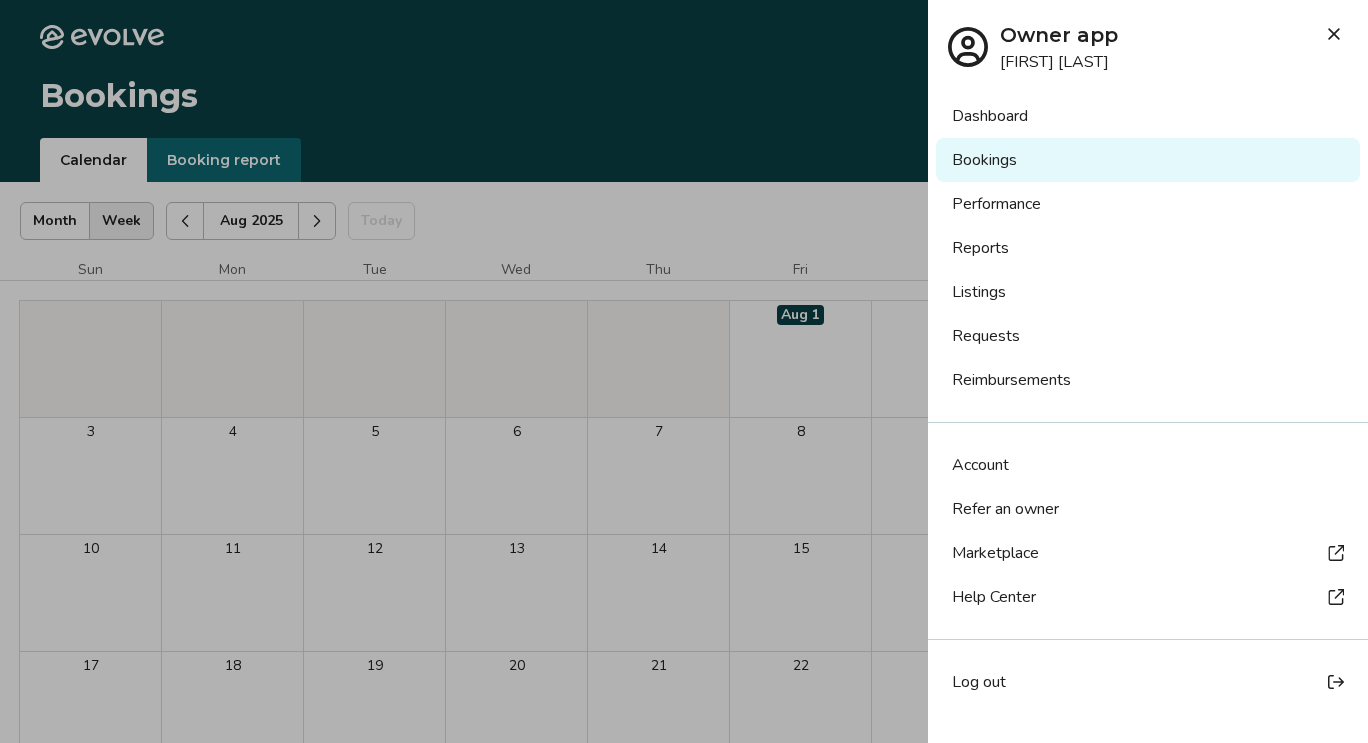 click on "Dashboard" at bounding box center (1148, 116) 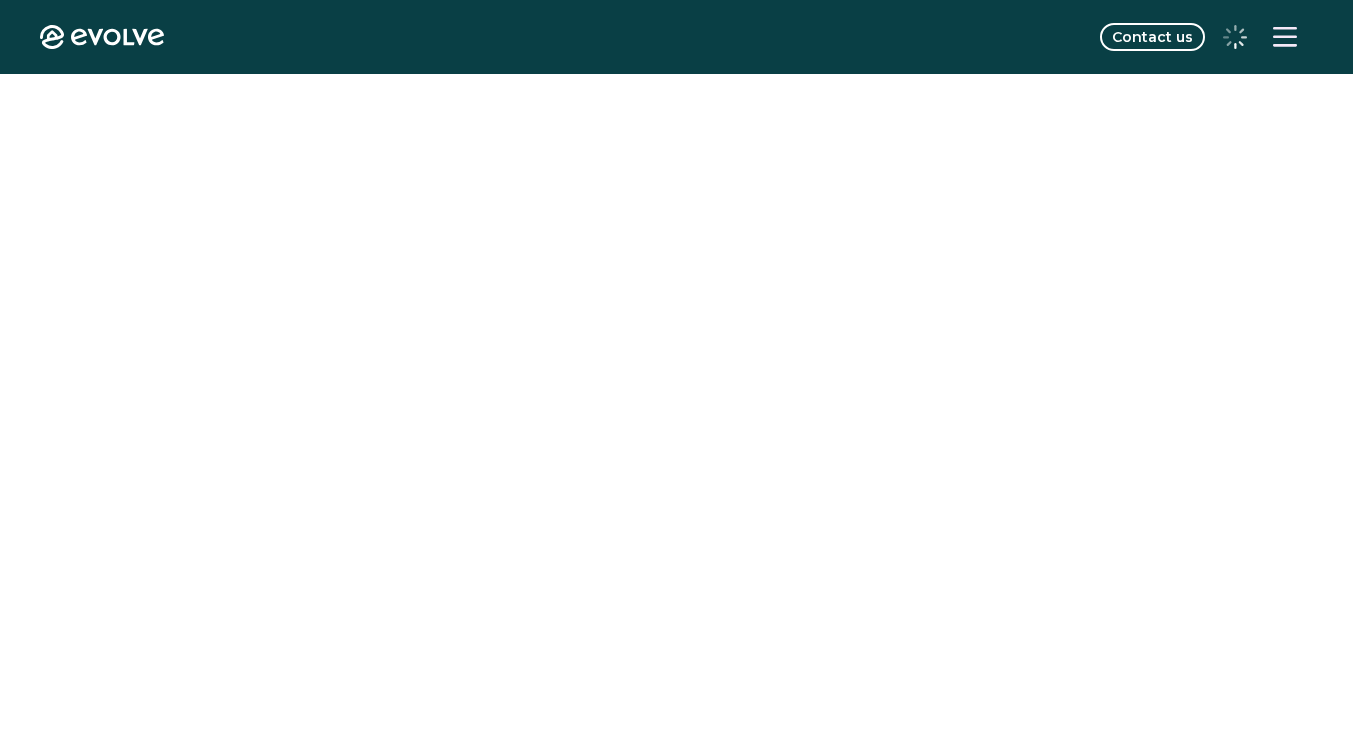 scroll, scrollTop: 0, scrollLeft: 0, axis: both 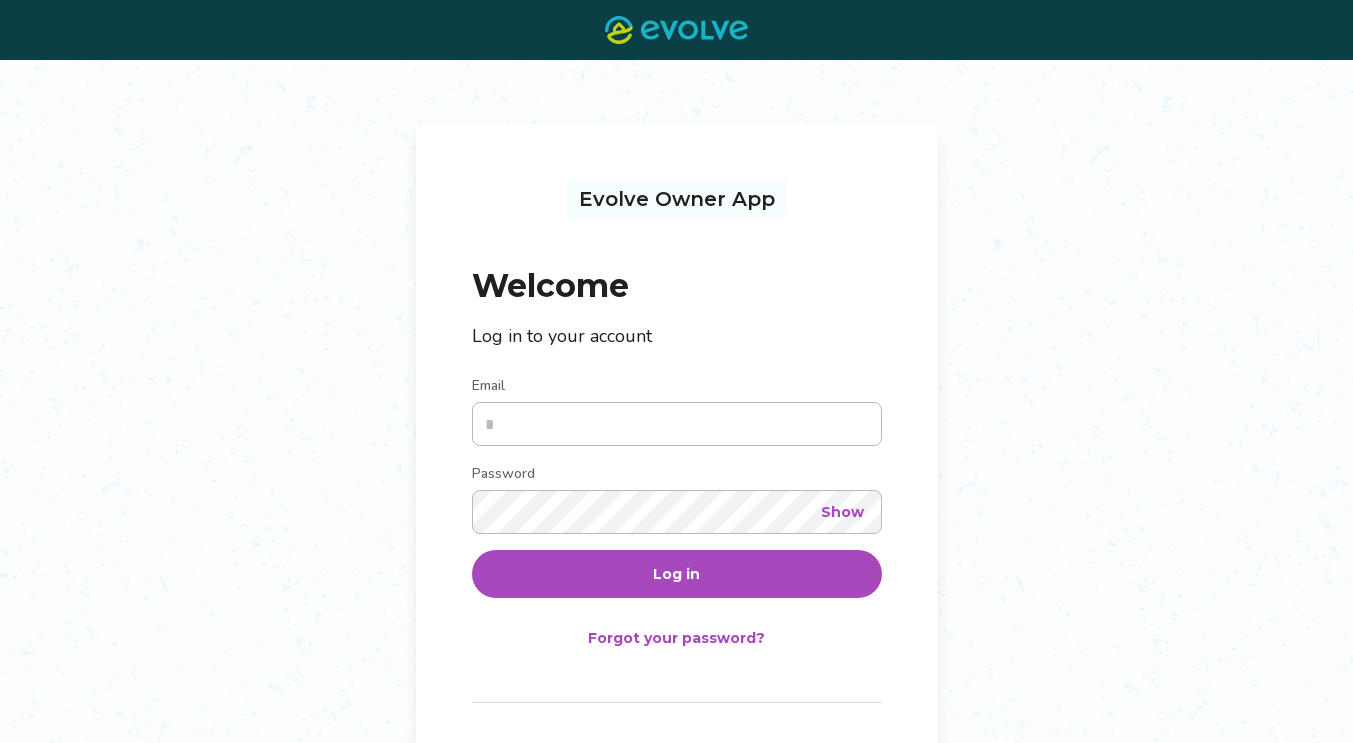 click on "Email" at bounding box center [677, 424] 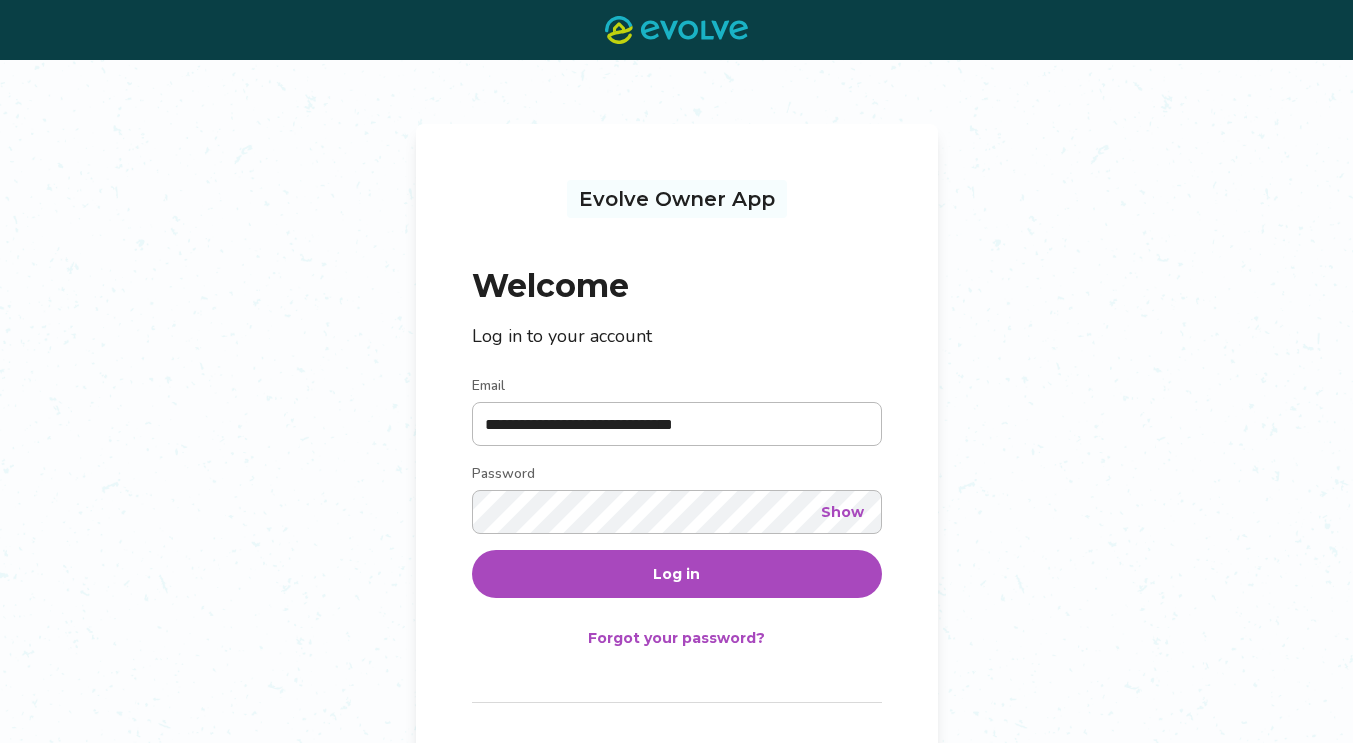 click on "Log in" at bounding box center [676, 574] 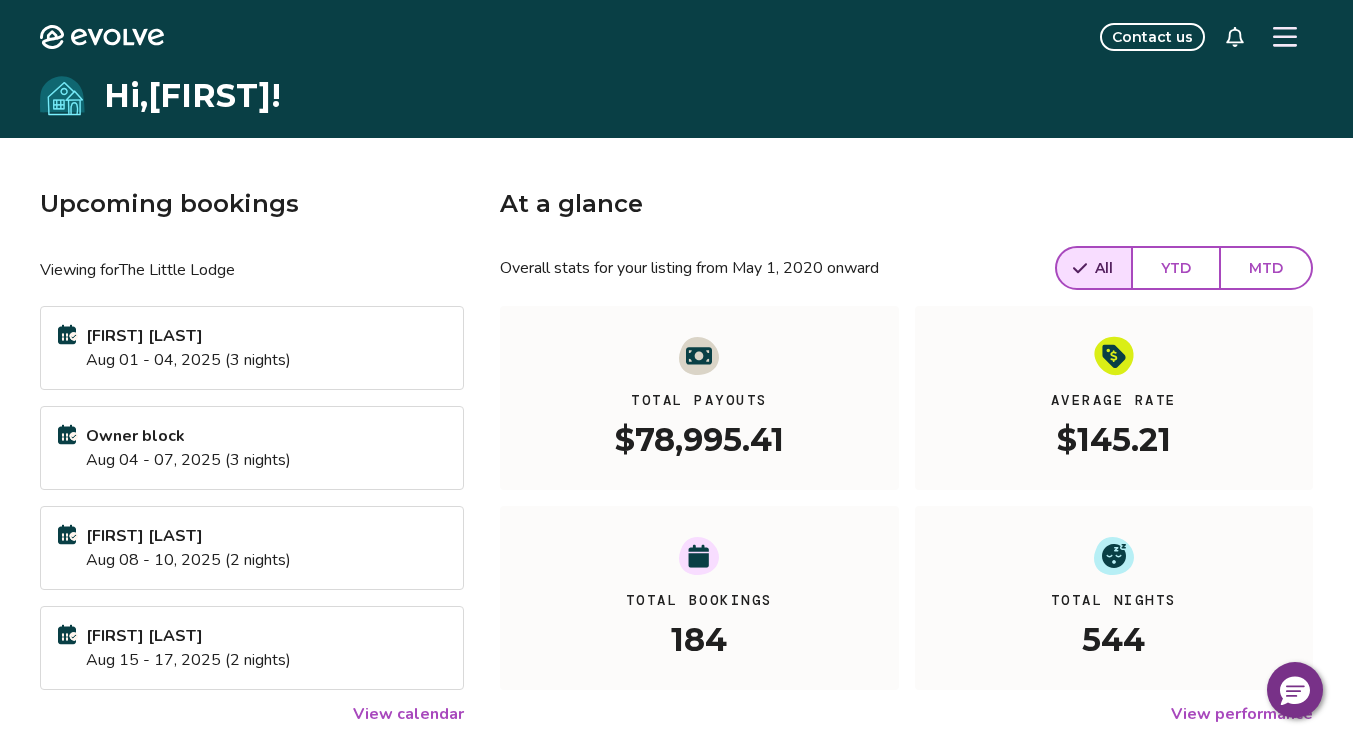 click on "View calendar" at bounding box center [408, 714] 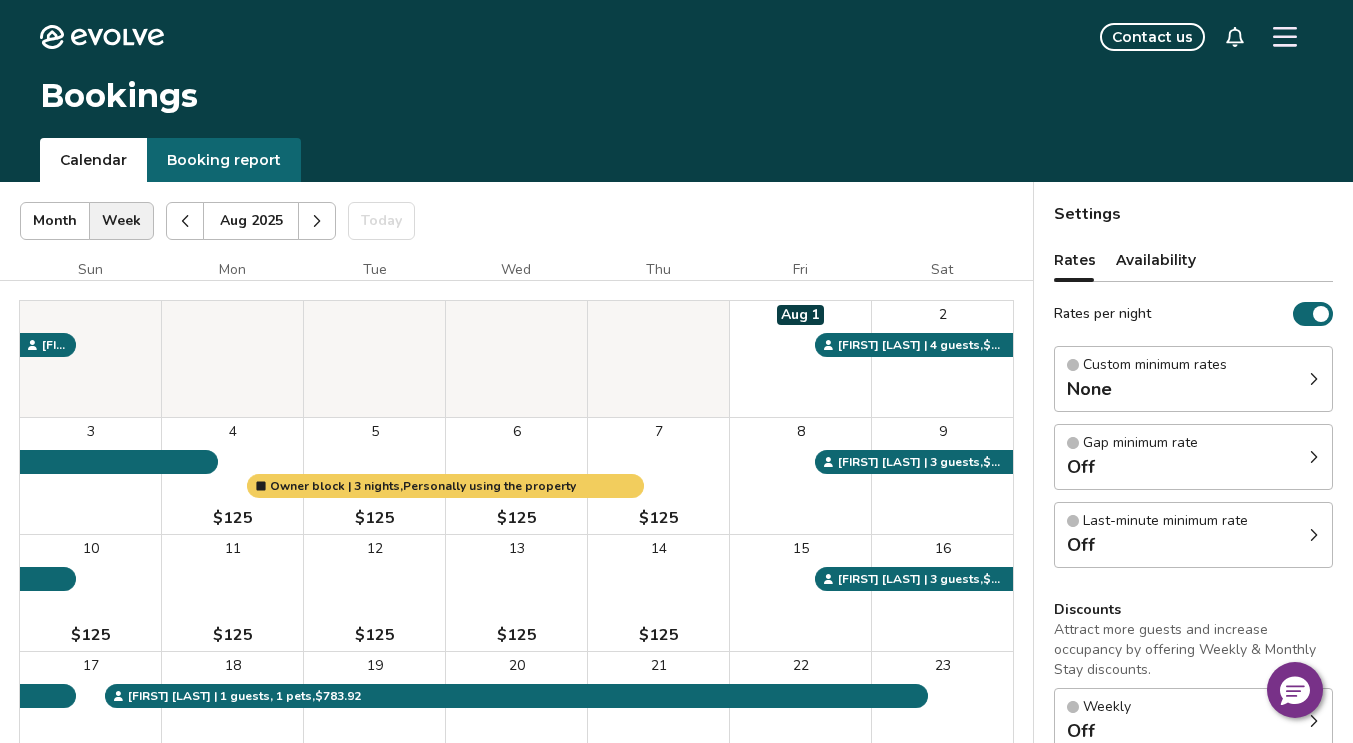 click 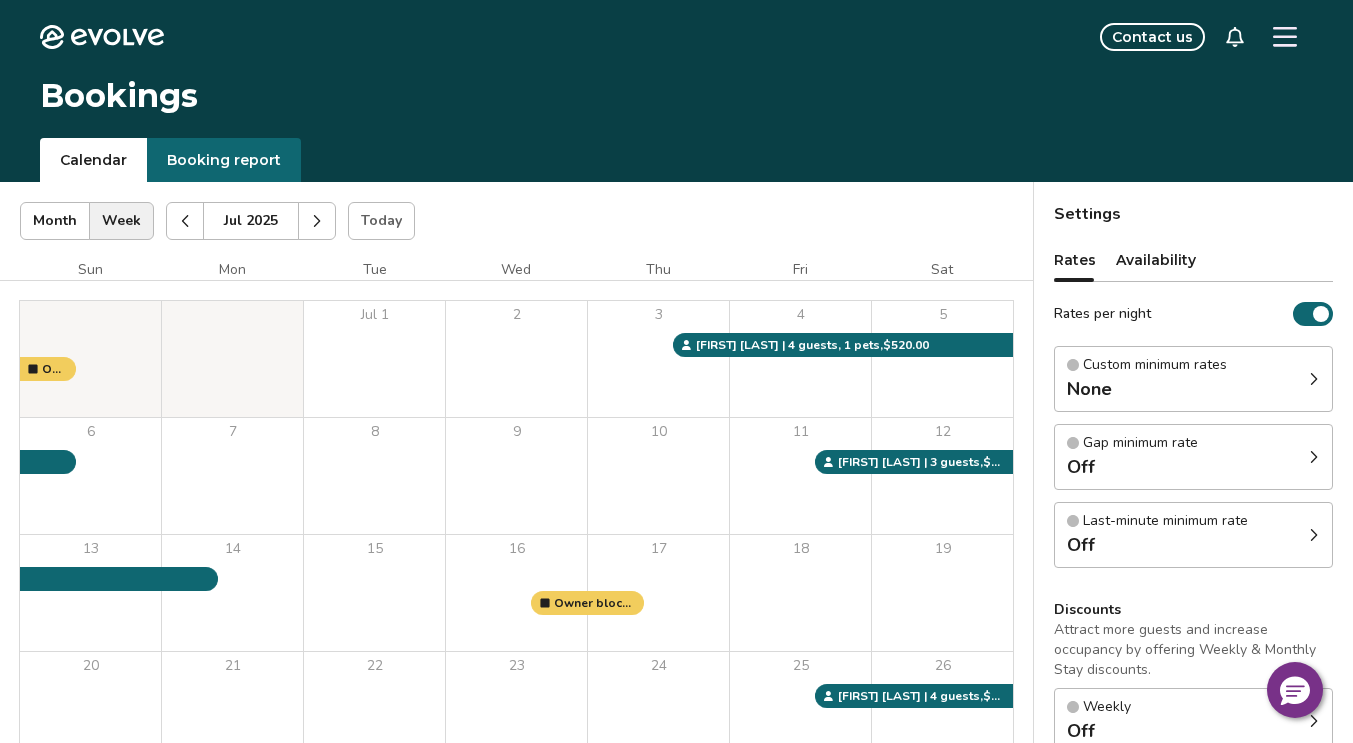 click 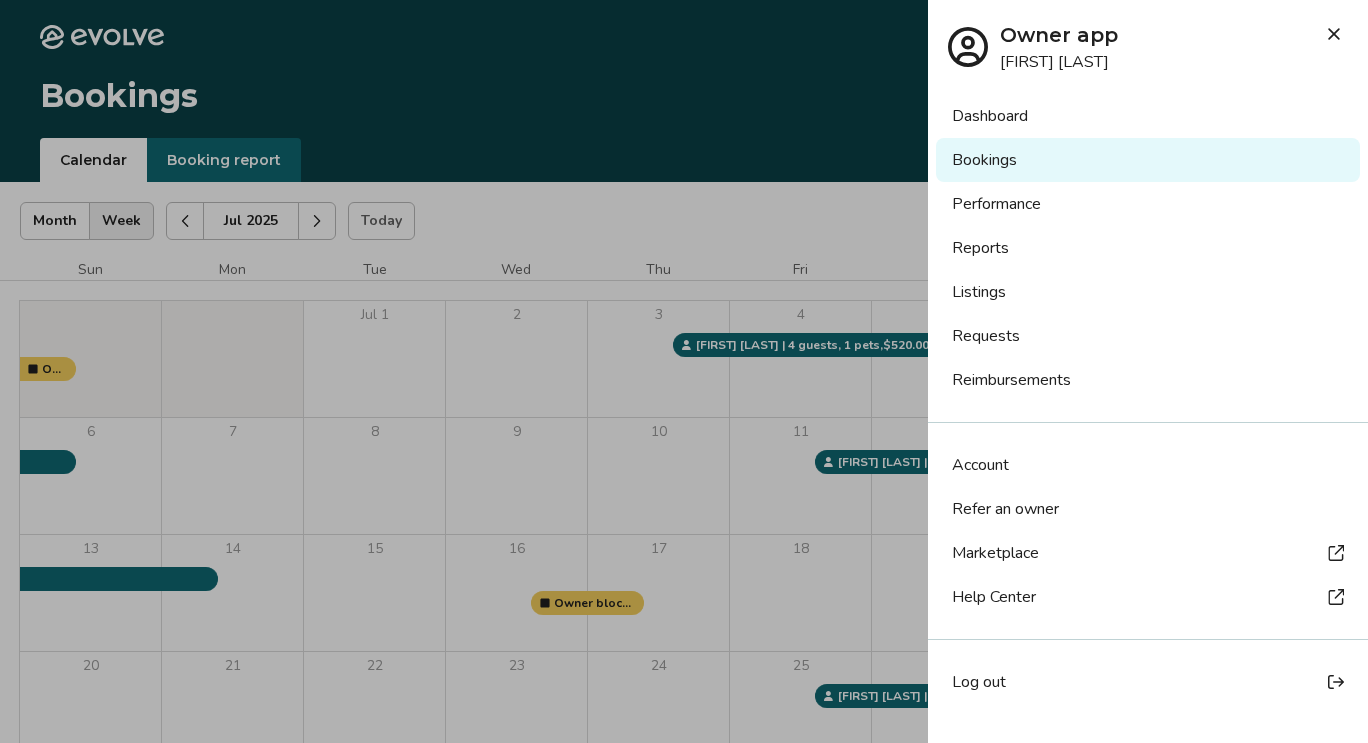 click on "Listings" at bounding box center (1148, 292) 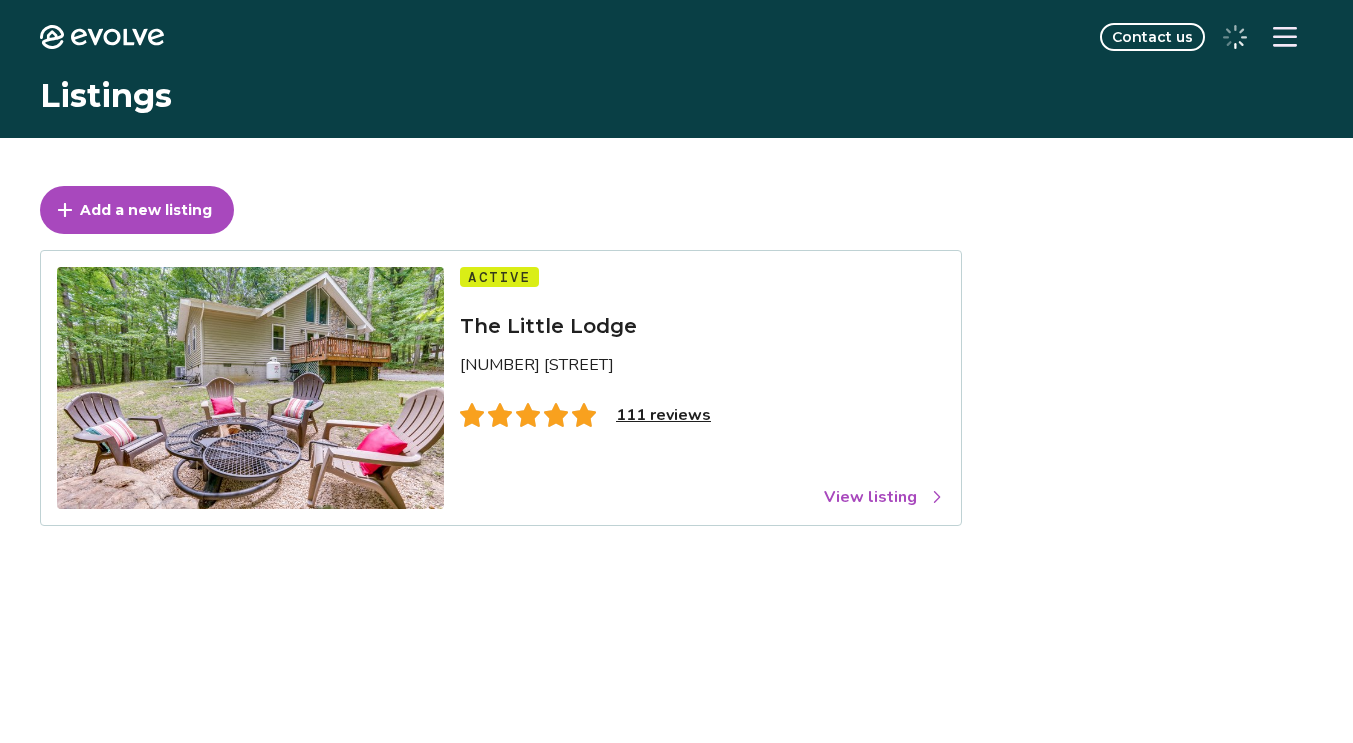 scroll, scrollTop: 0, scrollLeft: 0, axis: both 